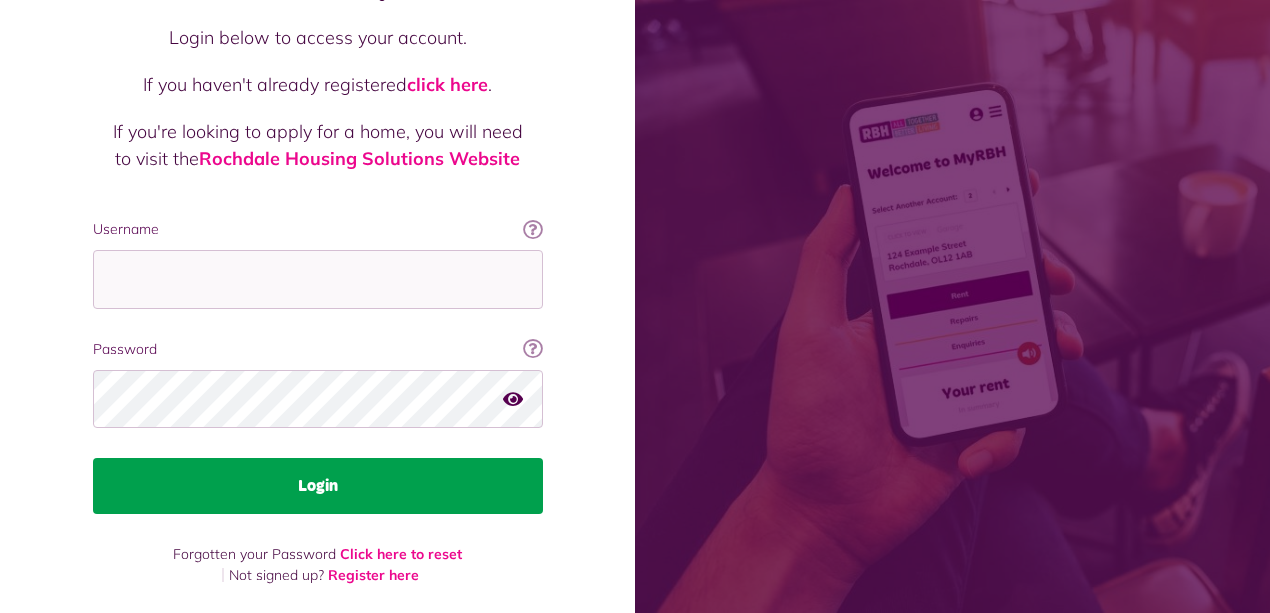 scroll, scrollTop: 154, scrollLeft: 0, axis: vertical 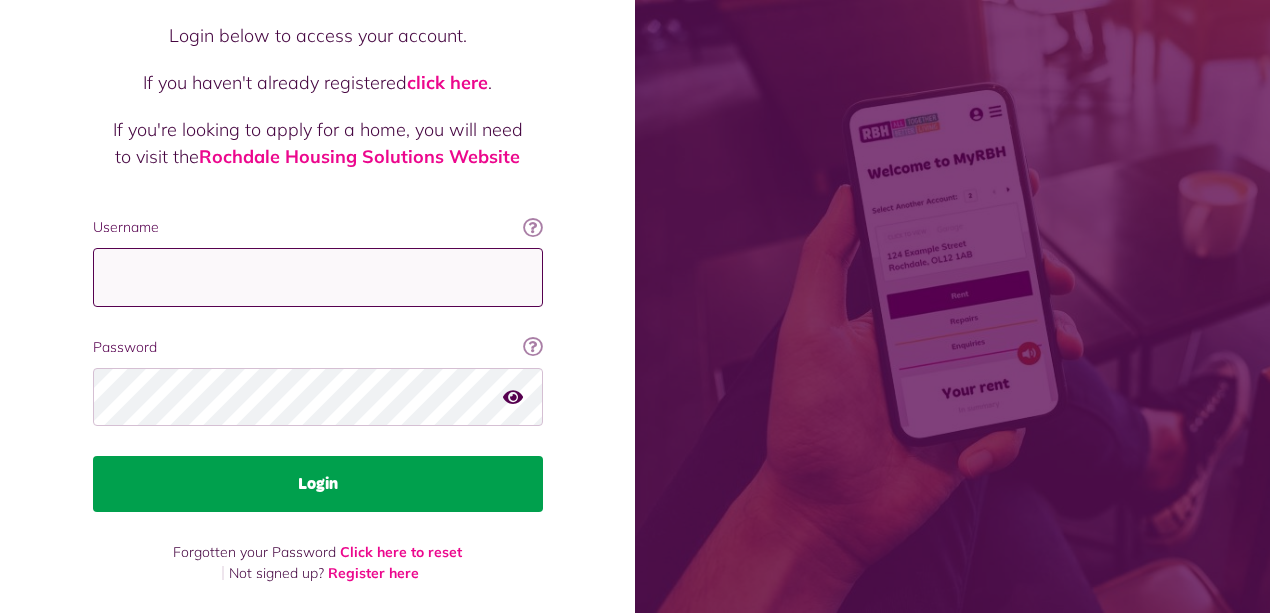 type on "**********" 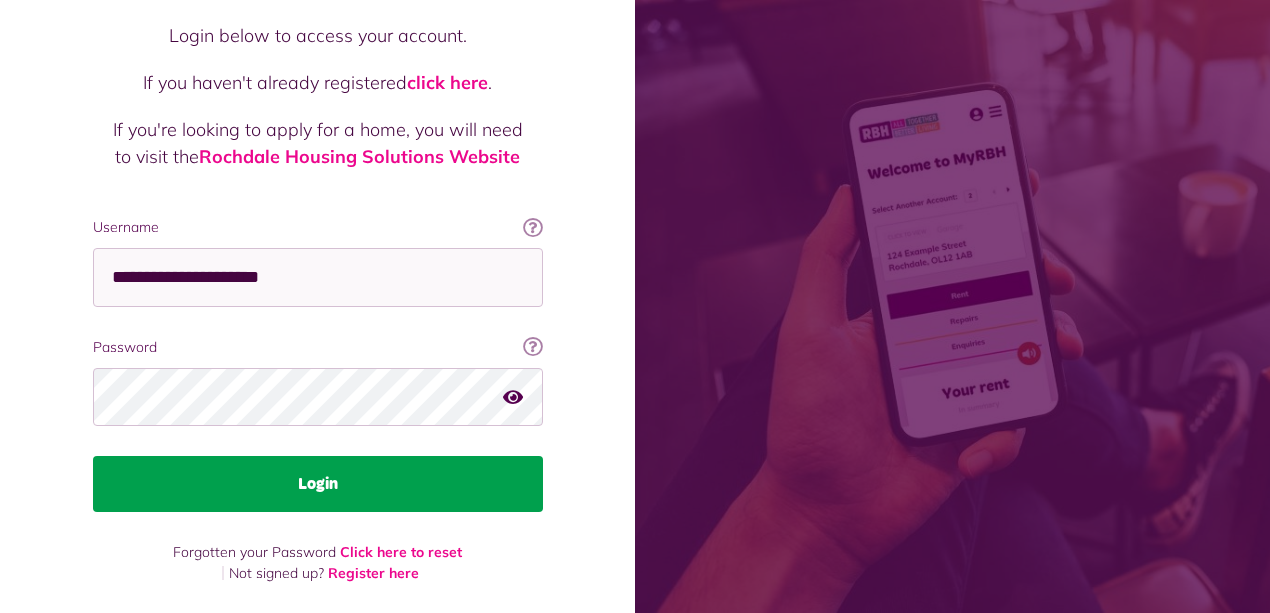click on "Login" at bounding box center [318, 484] 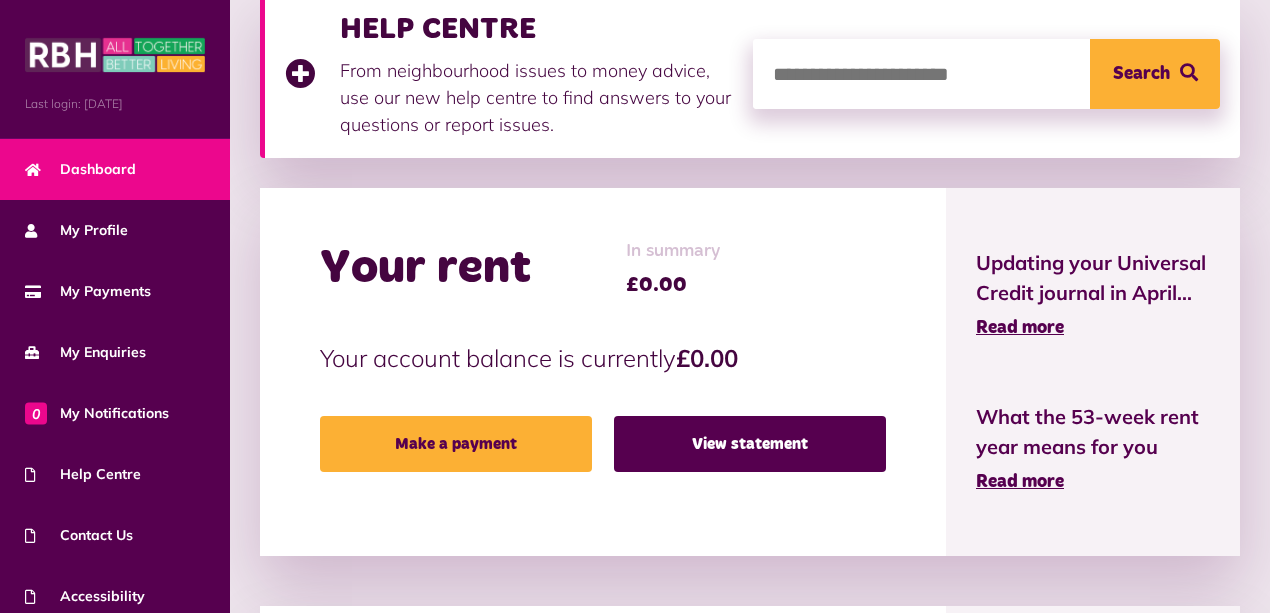scroll, scrollTop: 333, scrollLeft: 0, axis: vertical 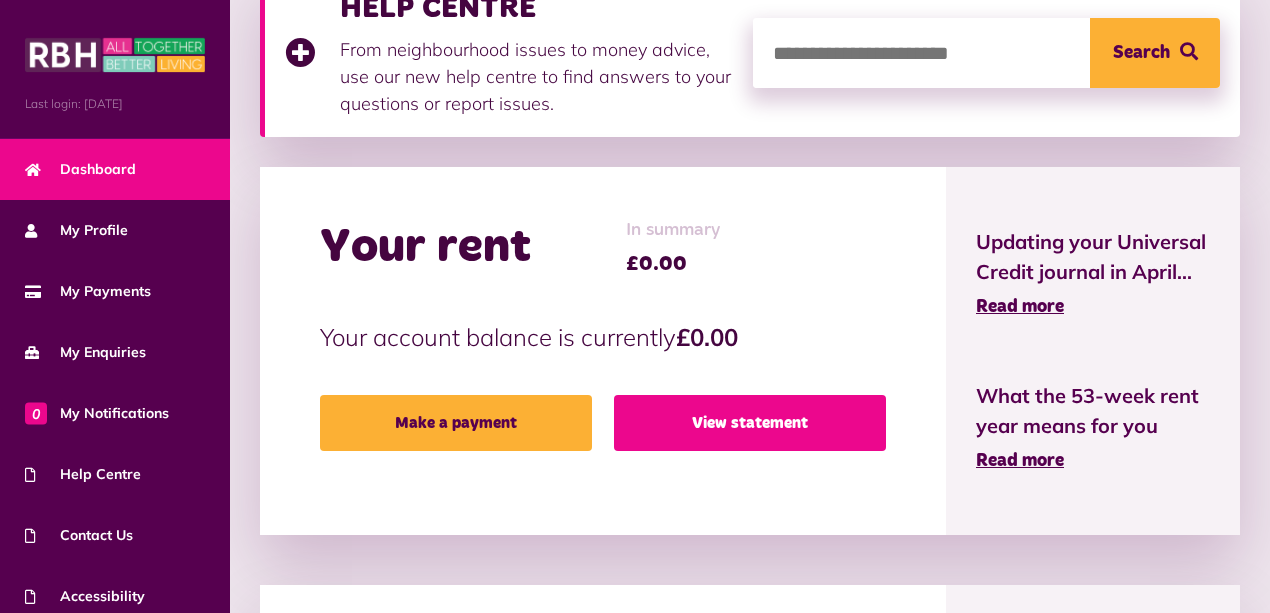 click on "View statement" at bounding box center (750, 423) 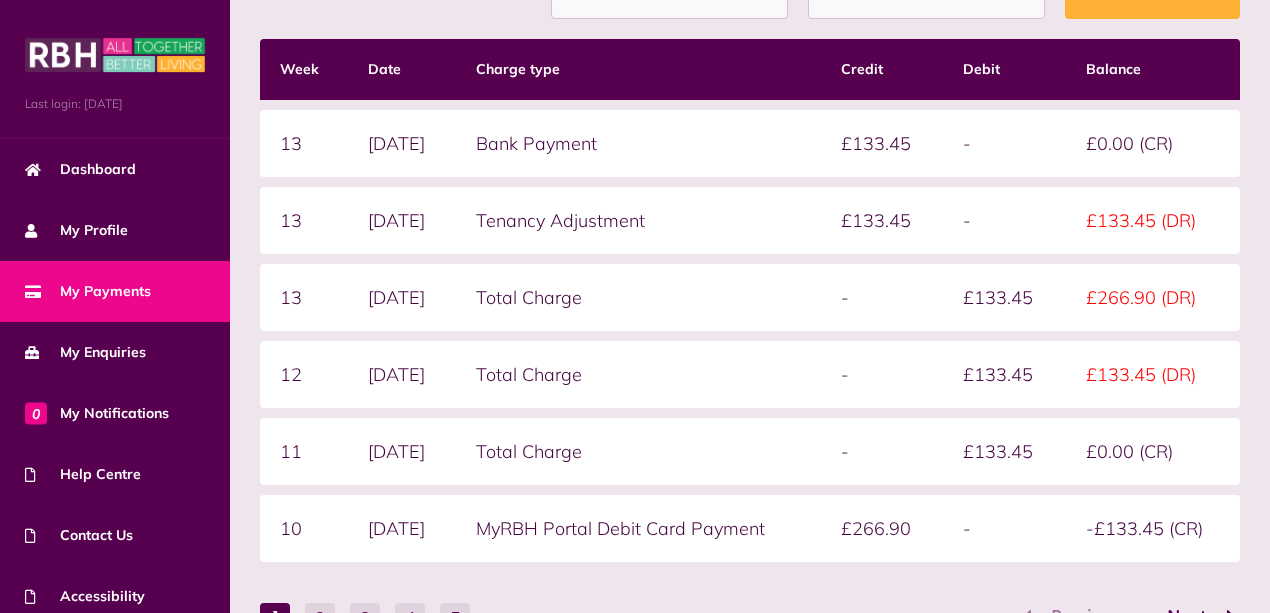 scroll, scrollTop: 354, scrollLeft: 0, axis: vertical 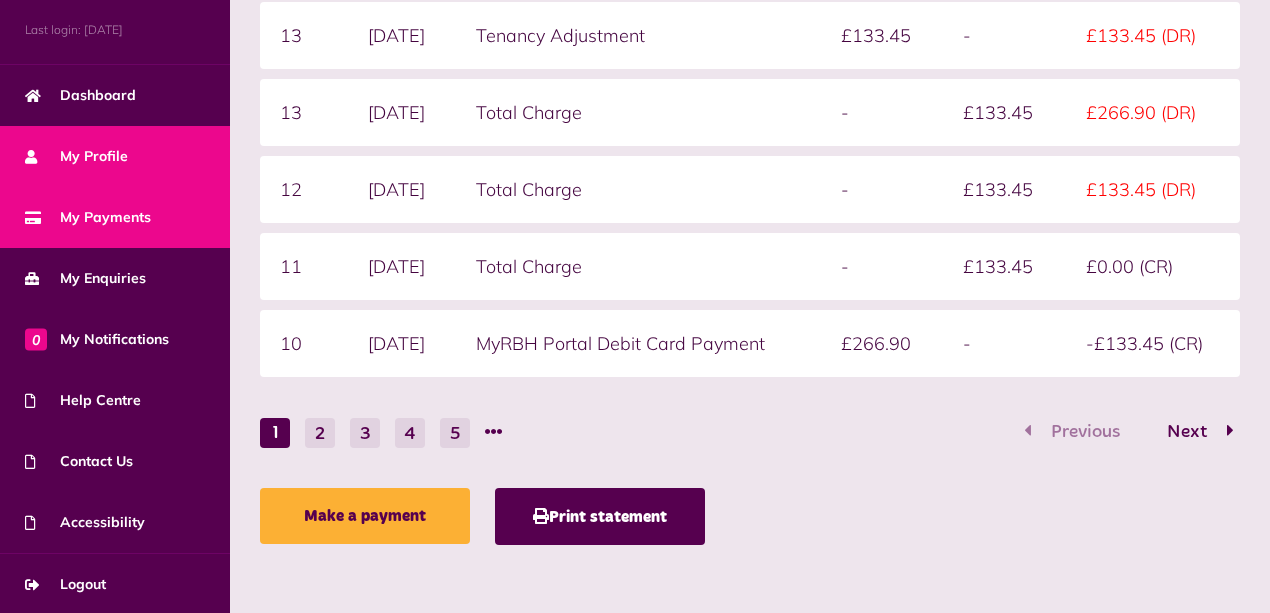 click on "My Profile" at bounding box center [76, 156] 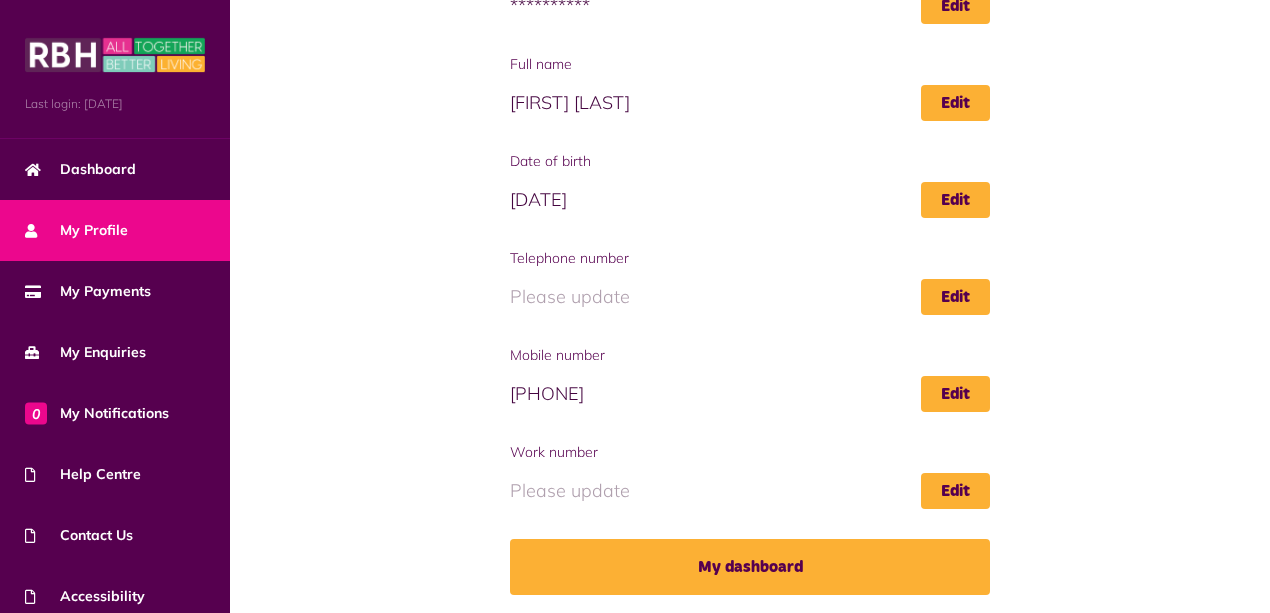 scroll, scrollTop: 342, scrollLeft: 0, axis: vertical 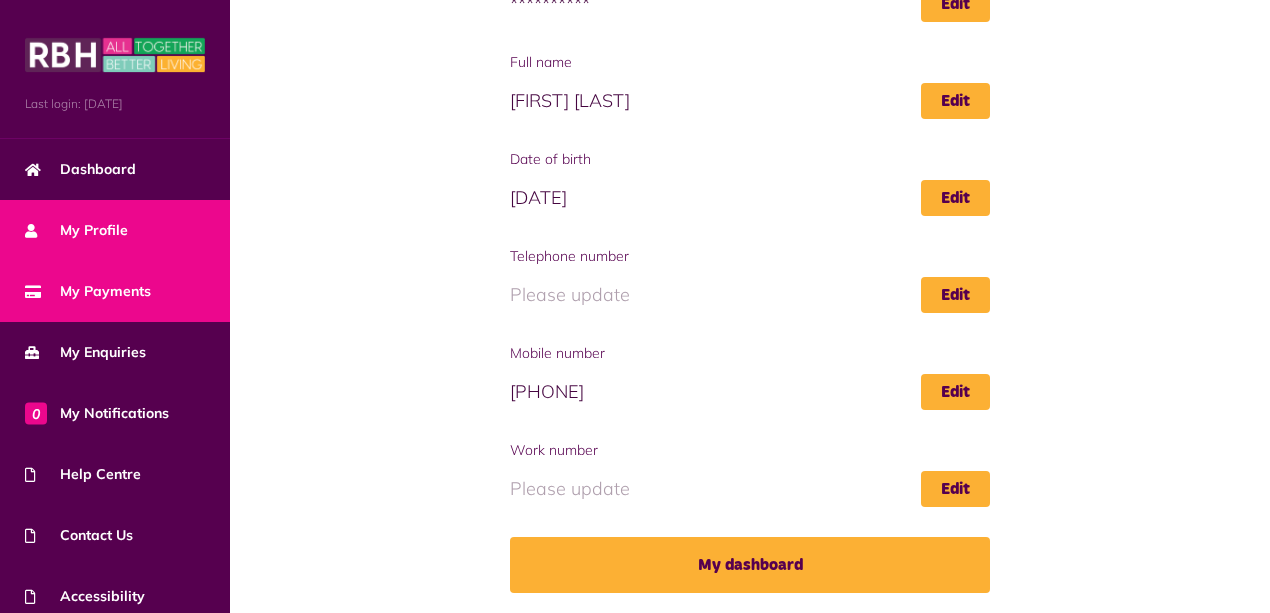 click on "My Payments" at bounding box center (88, 291) 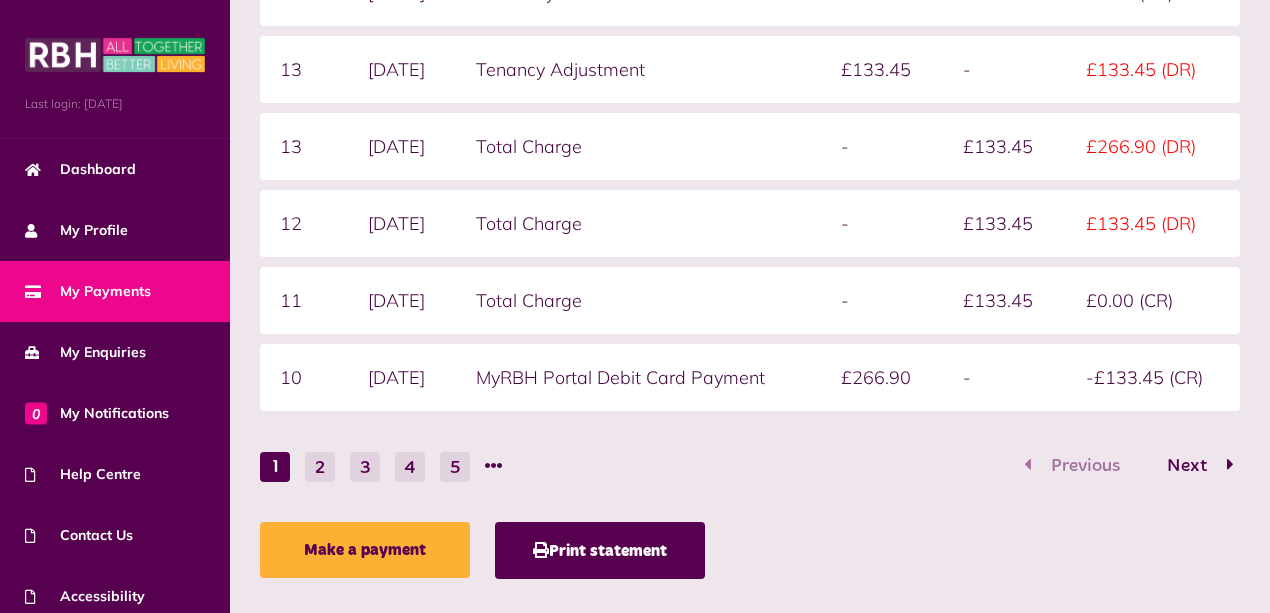 scroll, scrollTop: 554, scrollLeft: 0, axis: vertical 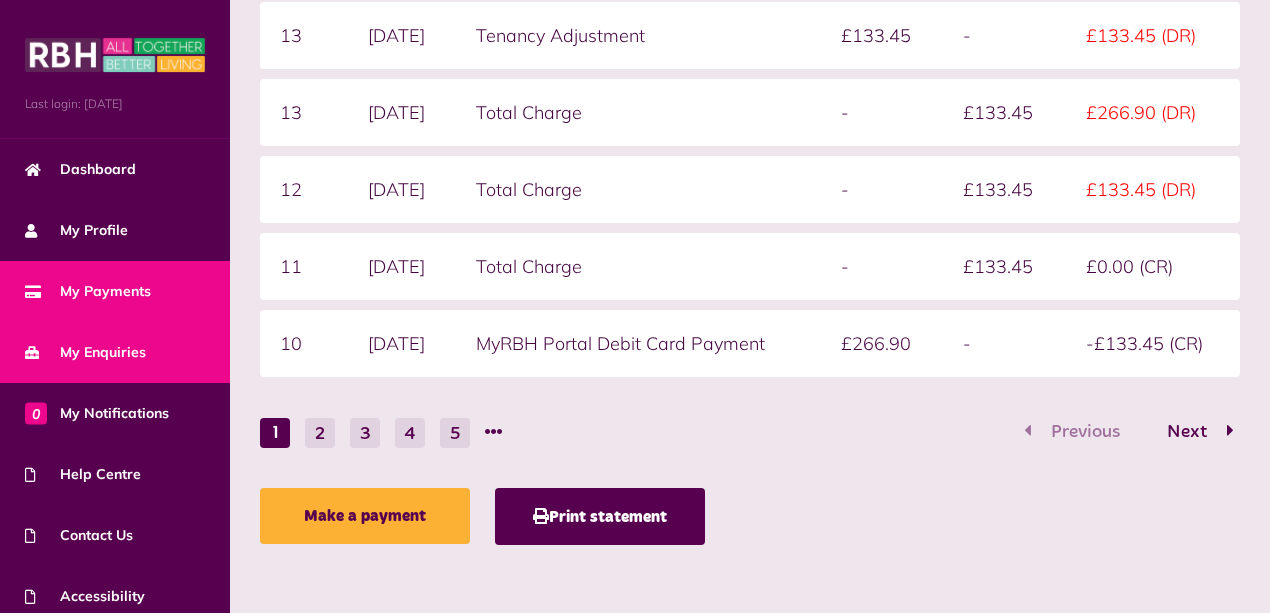 click on "My Enquiries" at bounding box center (115, 352) 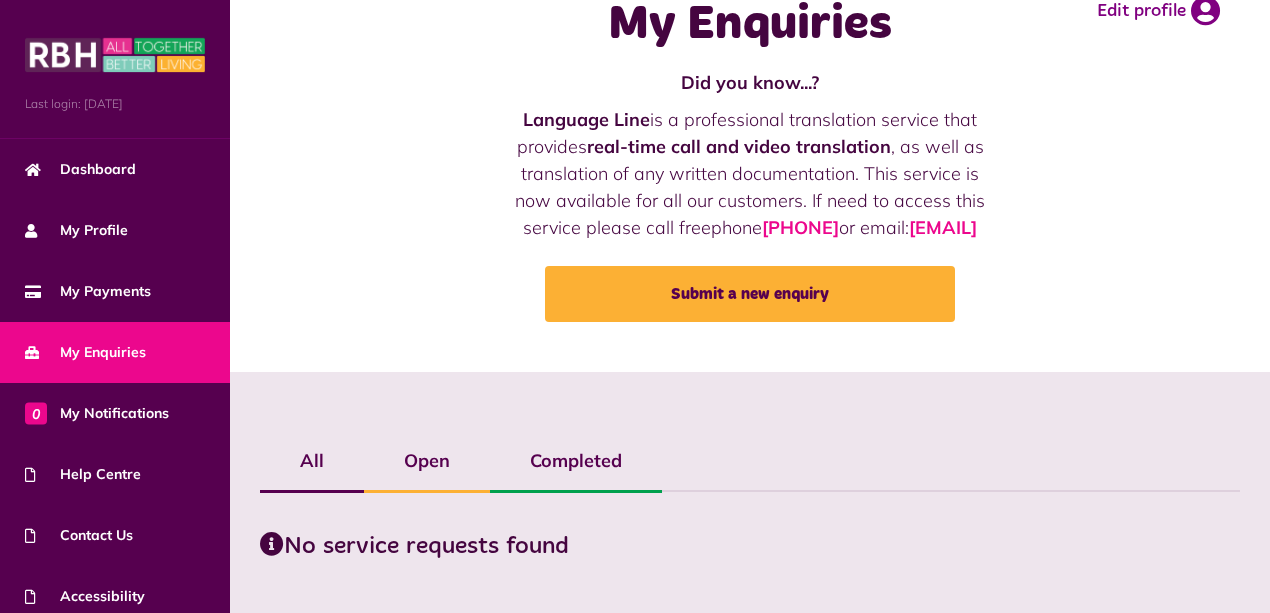 scroll, scrollTop: 128, scrollLeft: 0, axis: vertical 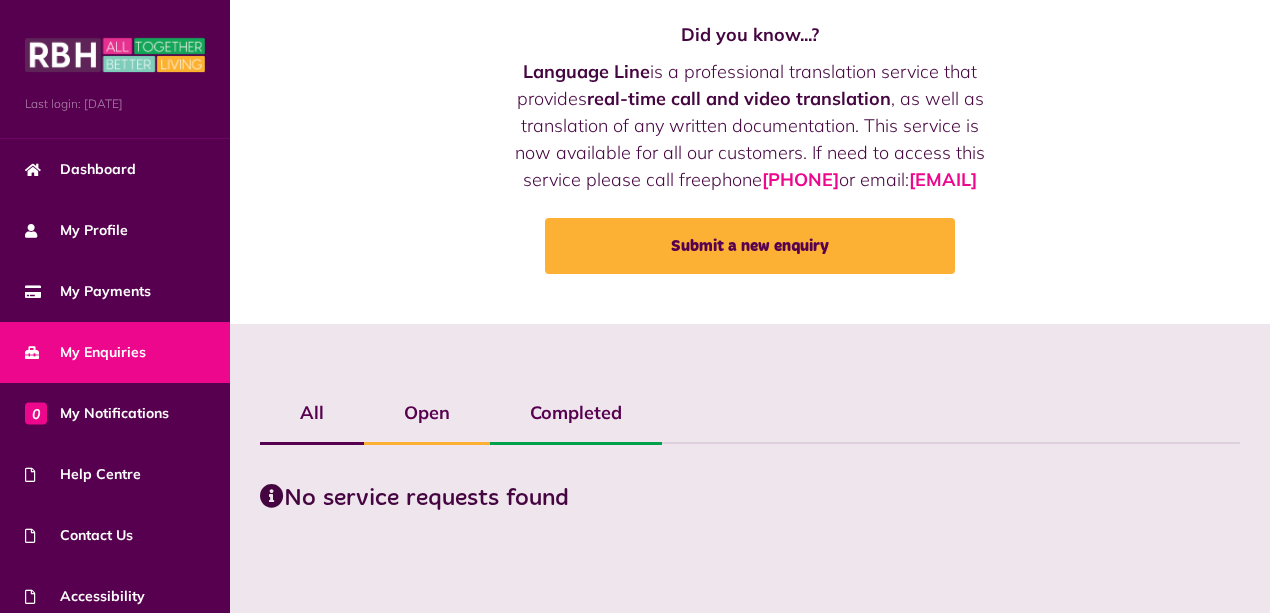 click on "Open" at bounding box center [427, 413] 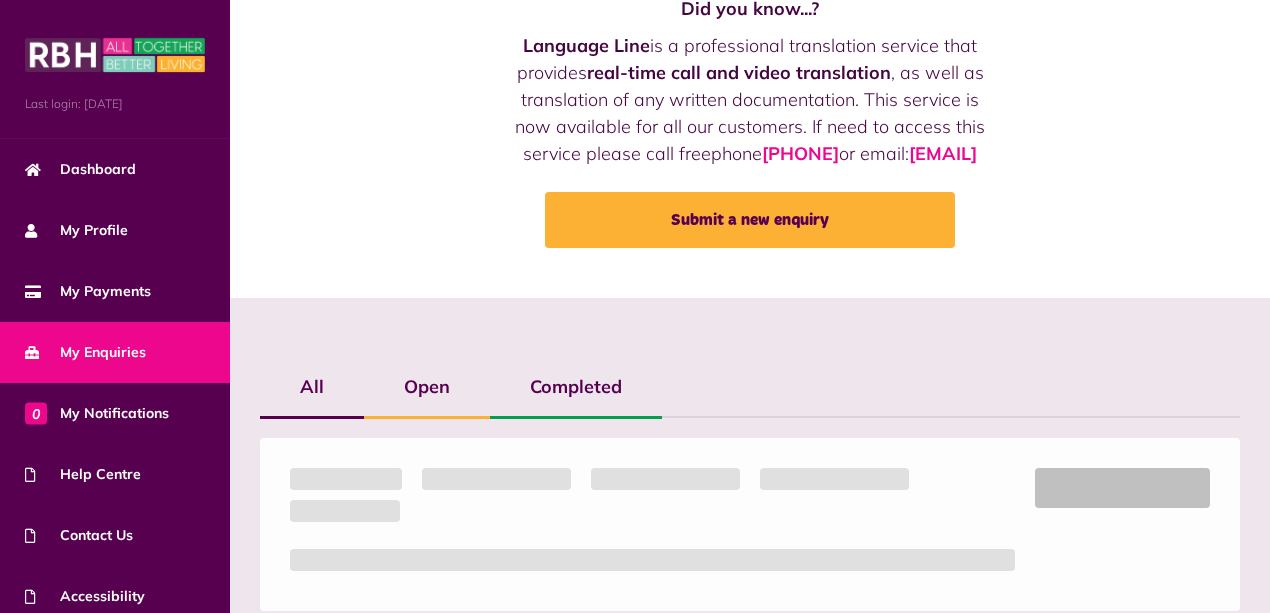 click on "All
Open
Completed" at bounding box center (750, 942) 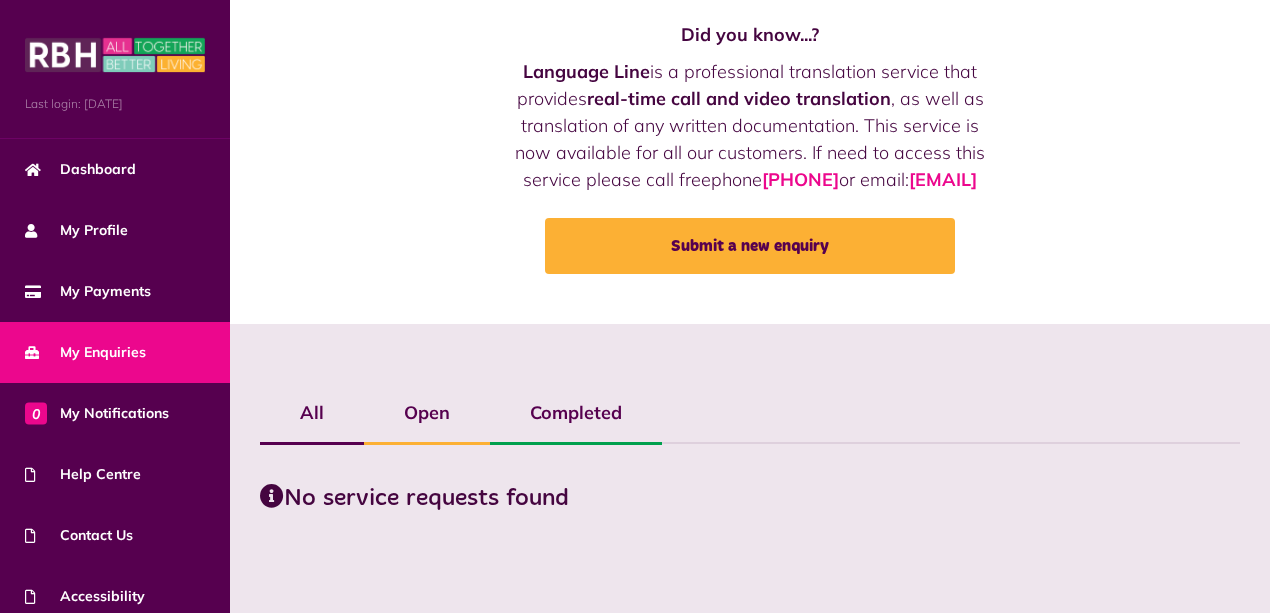 click on "Completed" at bounding box center (576, 413) 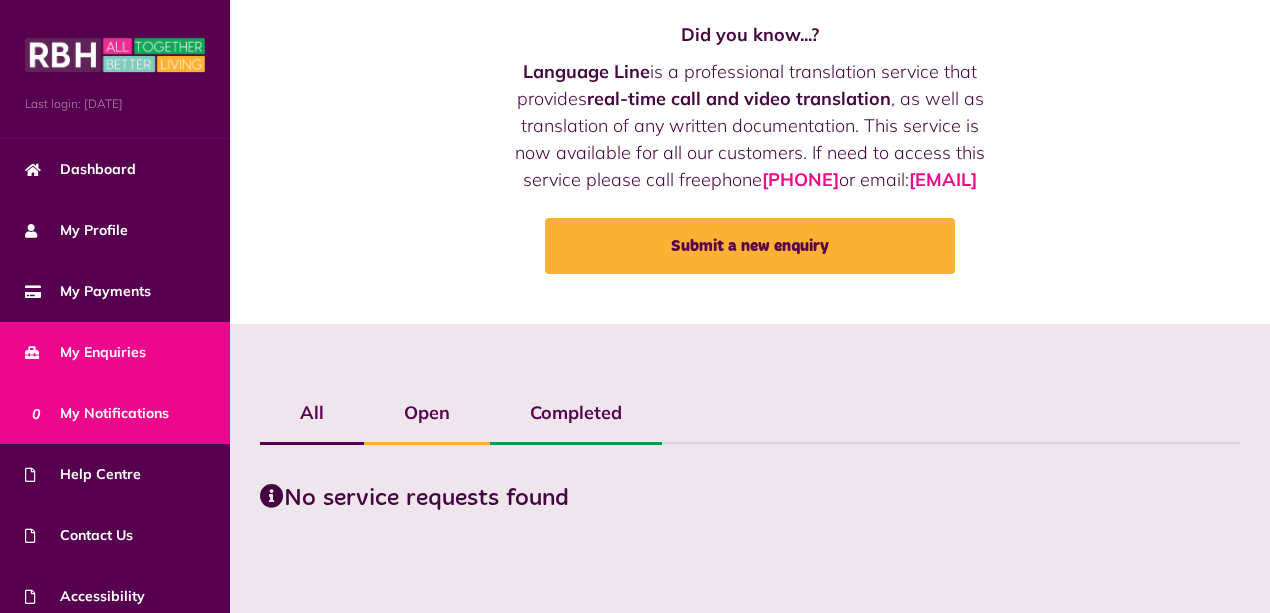click on "0  My Notifications" at bounding box center [97, 413] 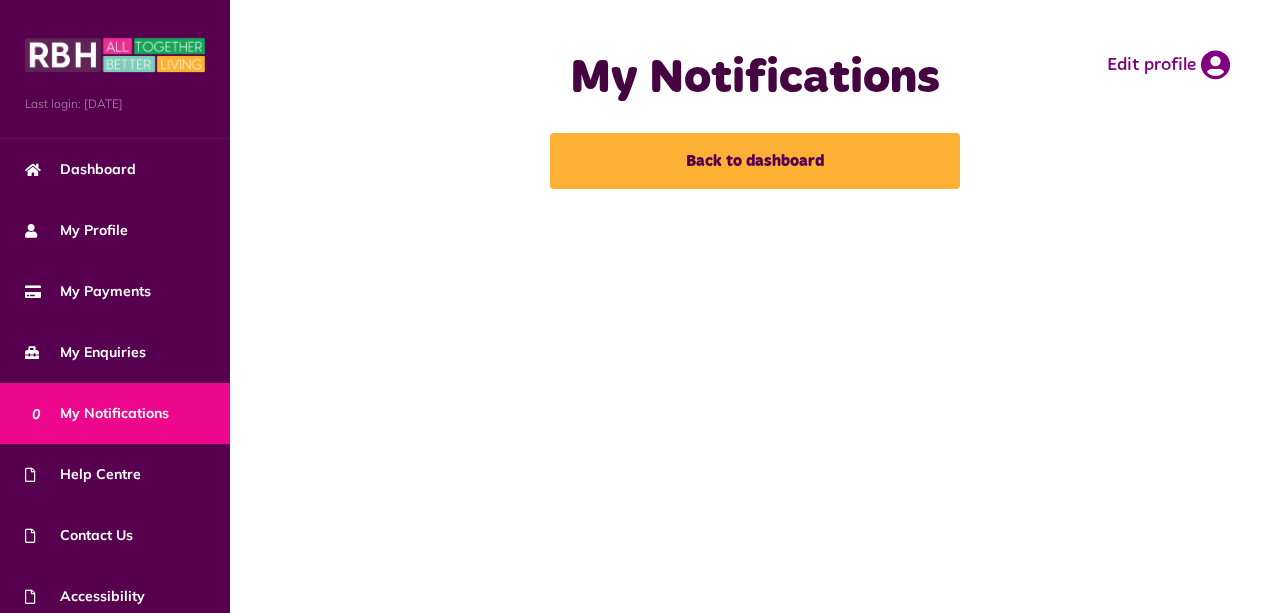 scroll, scrollTop: 0, scrollLeft: 0, axis: both 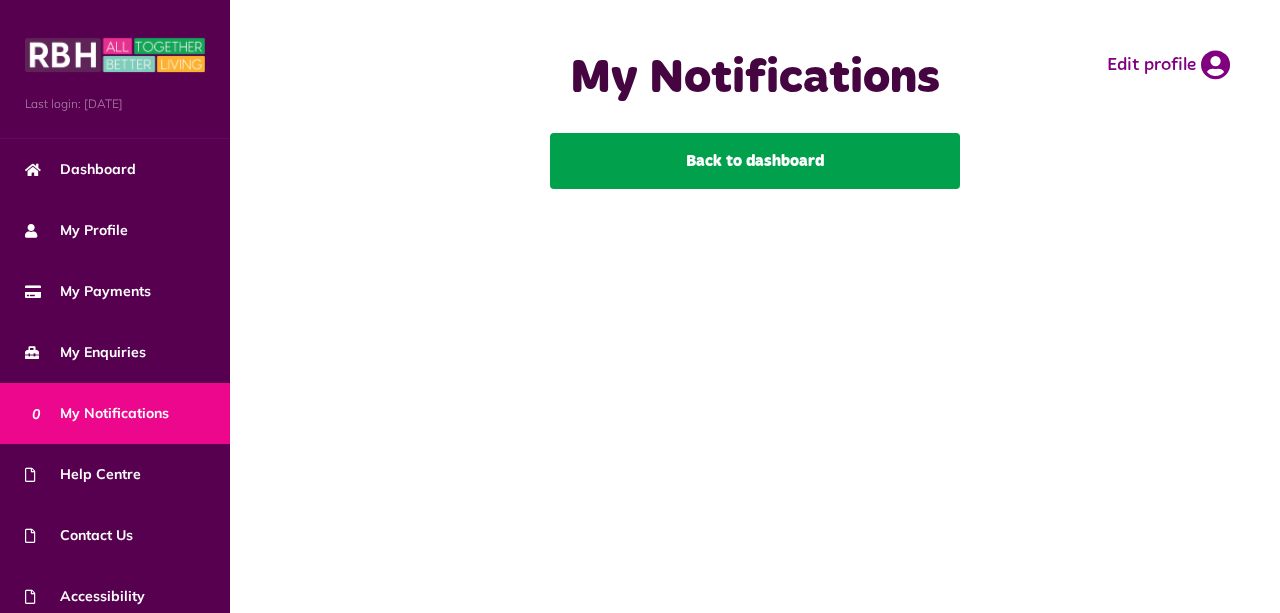 click on "Back to dashboard" at bounding box center [755, 161] 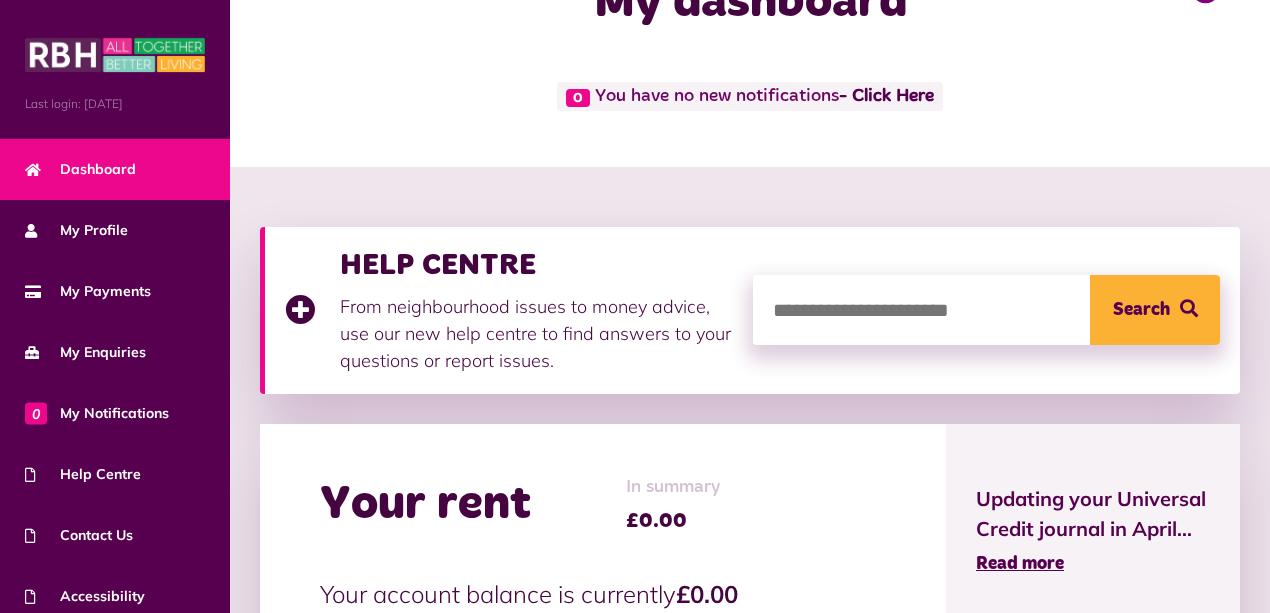 scroll, scrollTop: 0, scrollLeft: 0, axis: both 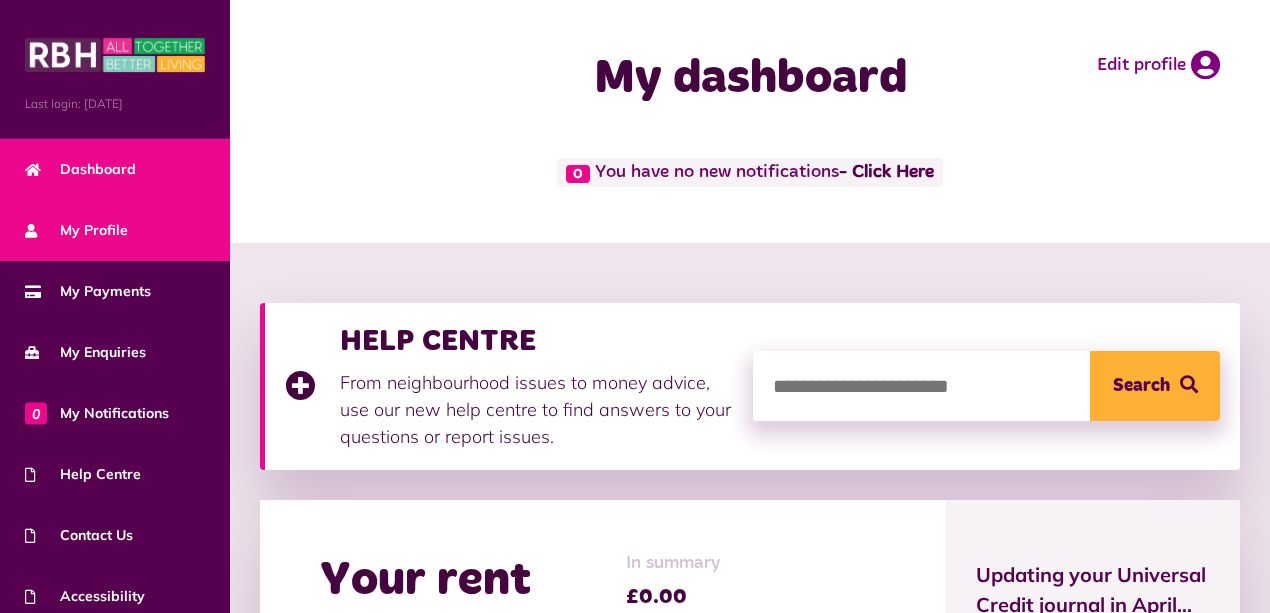 click on "My Profile" at bounding box center [115, 230] 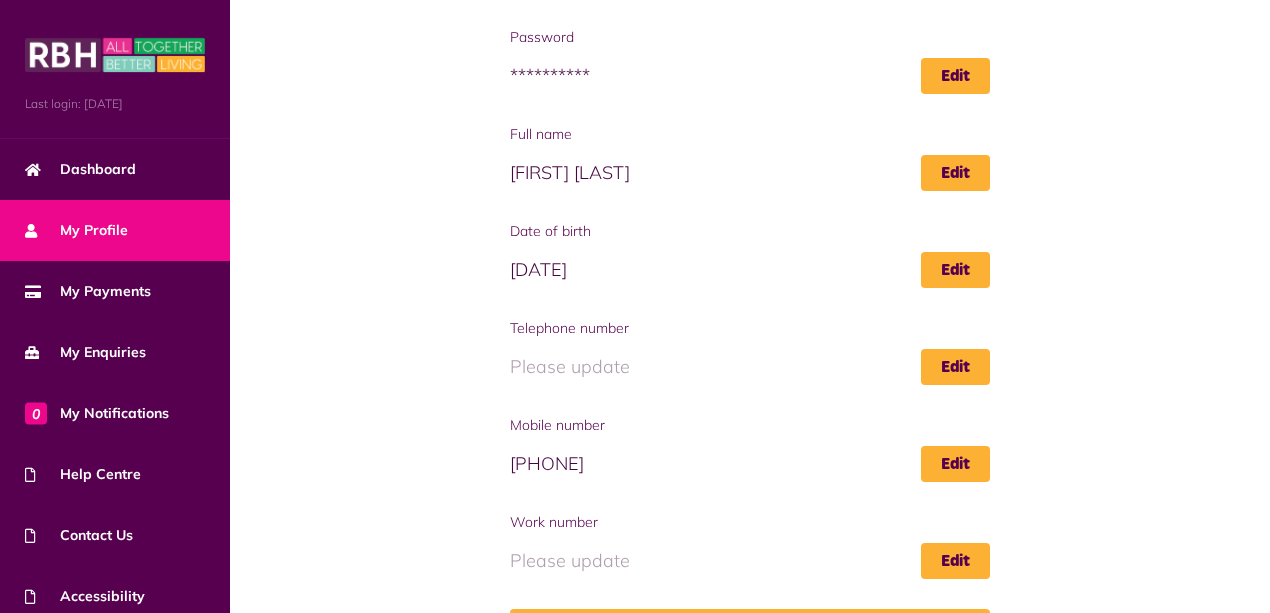 scroll, scrollTop: 342, scrollLeft: 0, axis: vertical 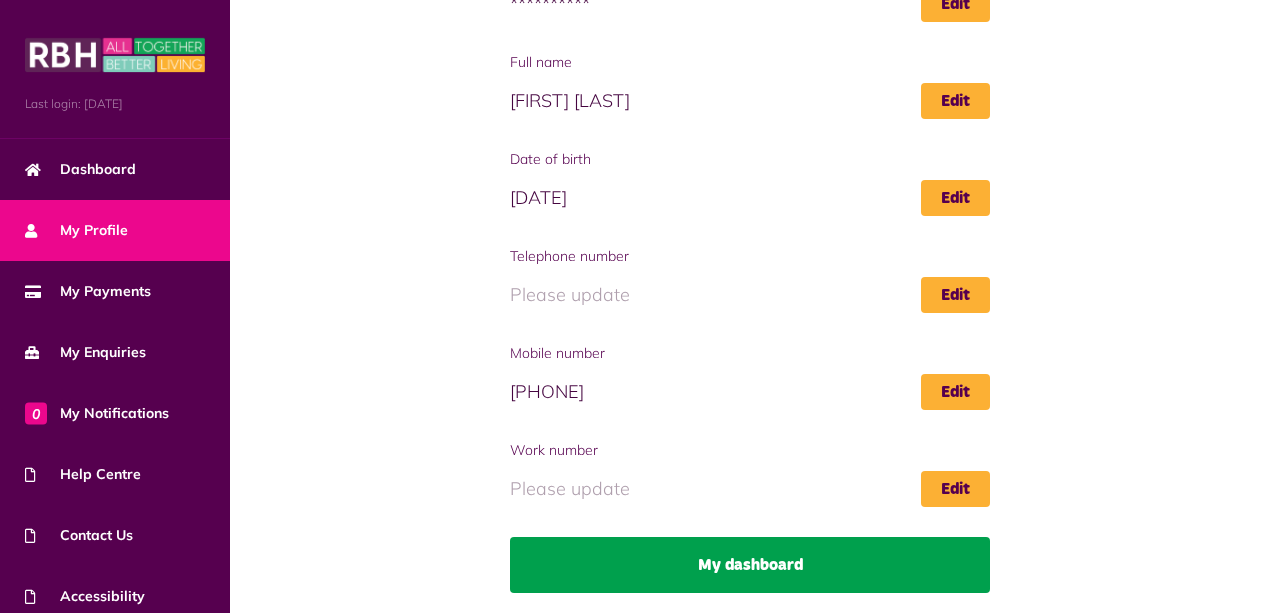 click on "My dashboard" at bounding box center [750, 565] 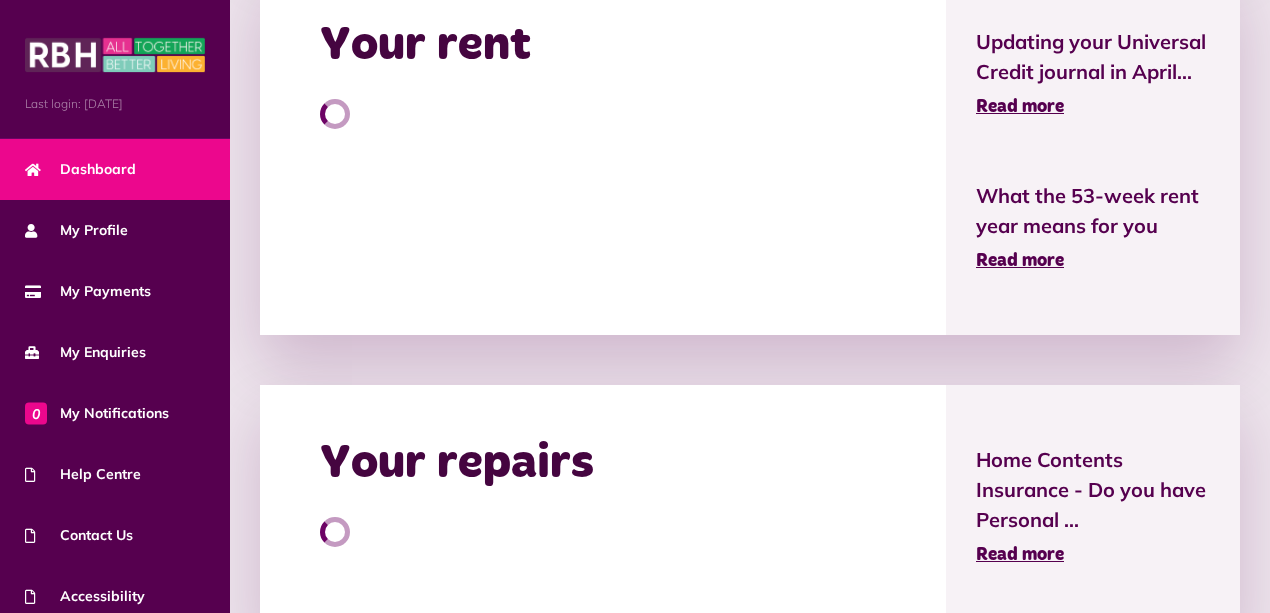 scroll, scrollTop: 133, scrollLeft: 0, axis: vertical 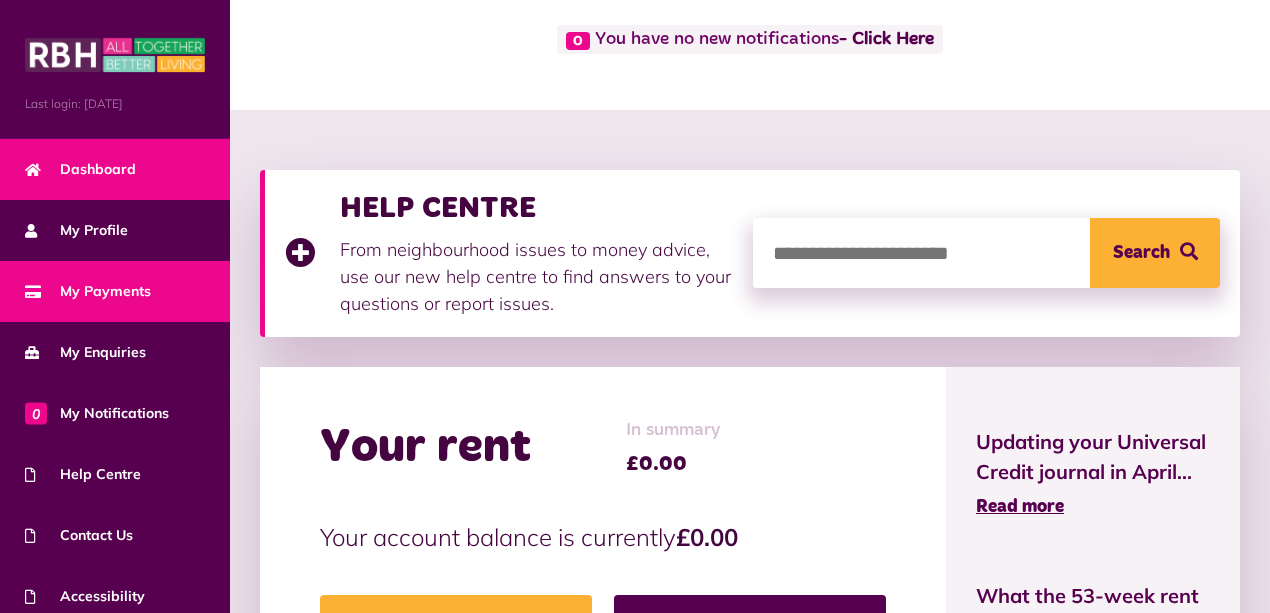 click on "My Payments" at bounding box center [88, 291] 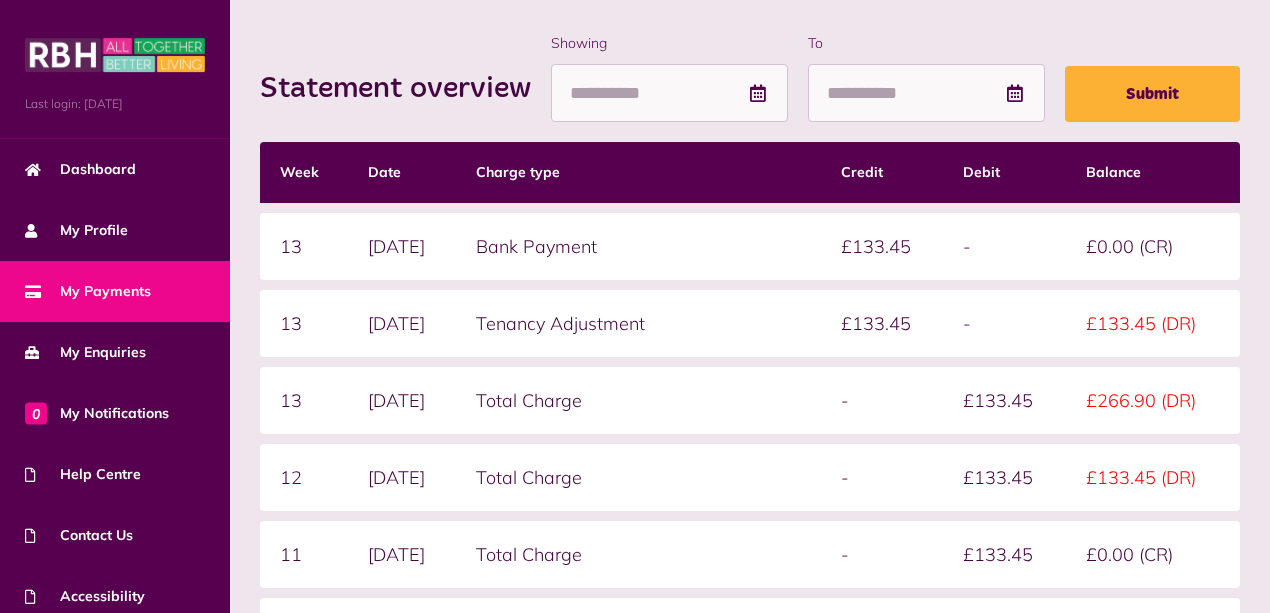 scroll, scrollTop: 266, scrollLeft: 0, axis: vertical 